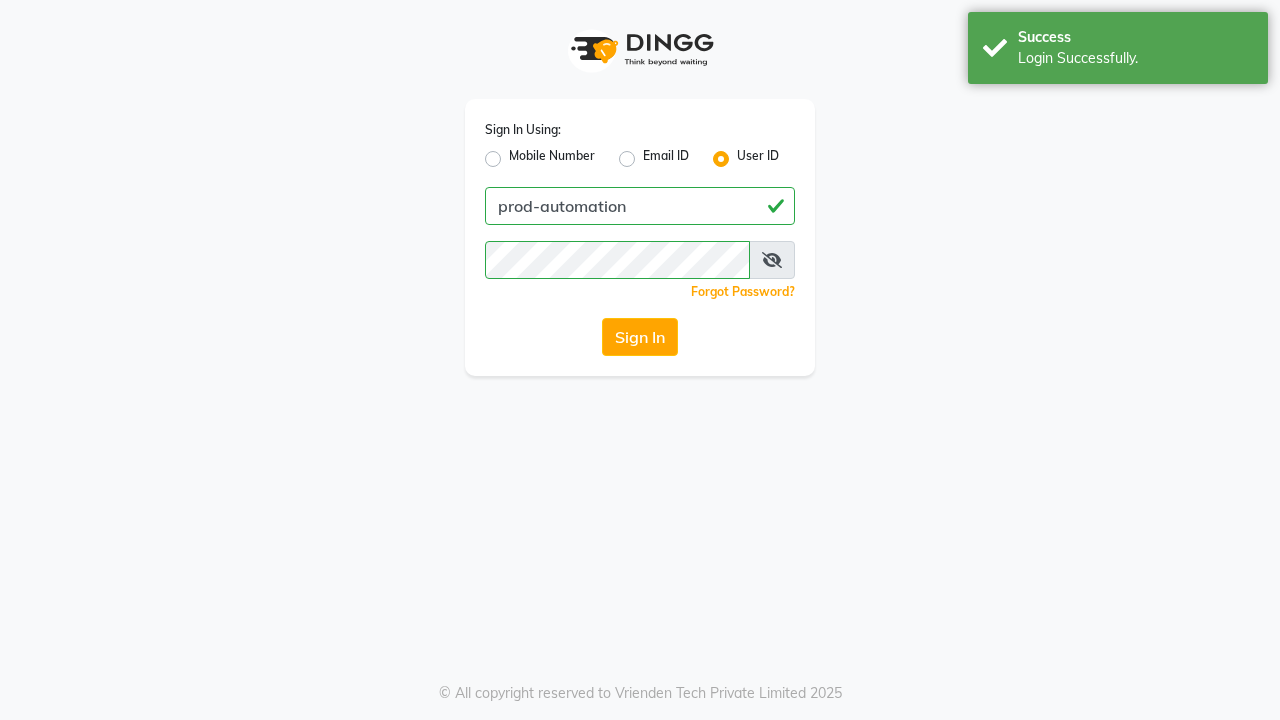 scroll, scrollTop: 0, scrollLeft: 0, axis: both 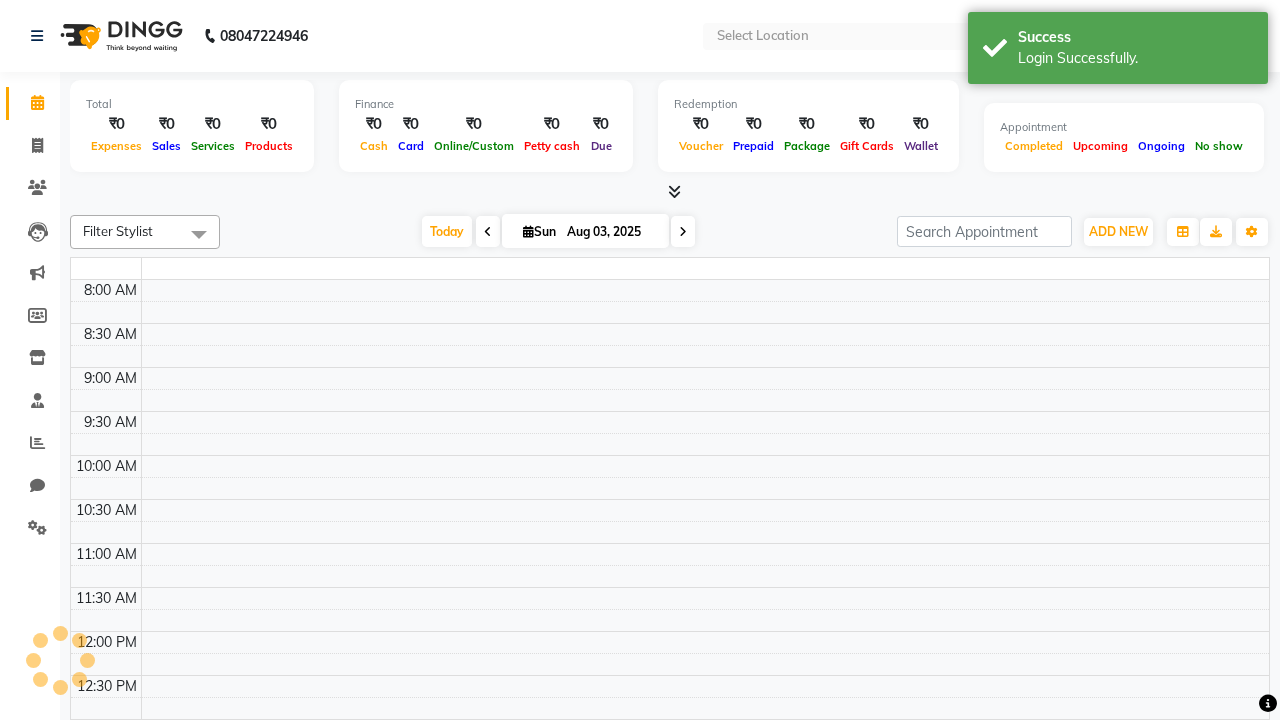 select on "en" 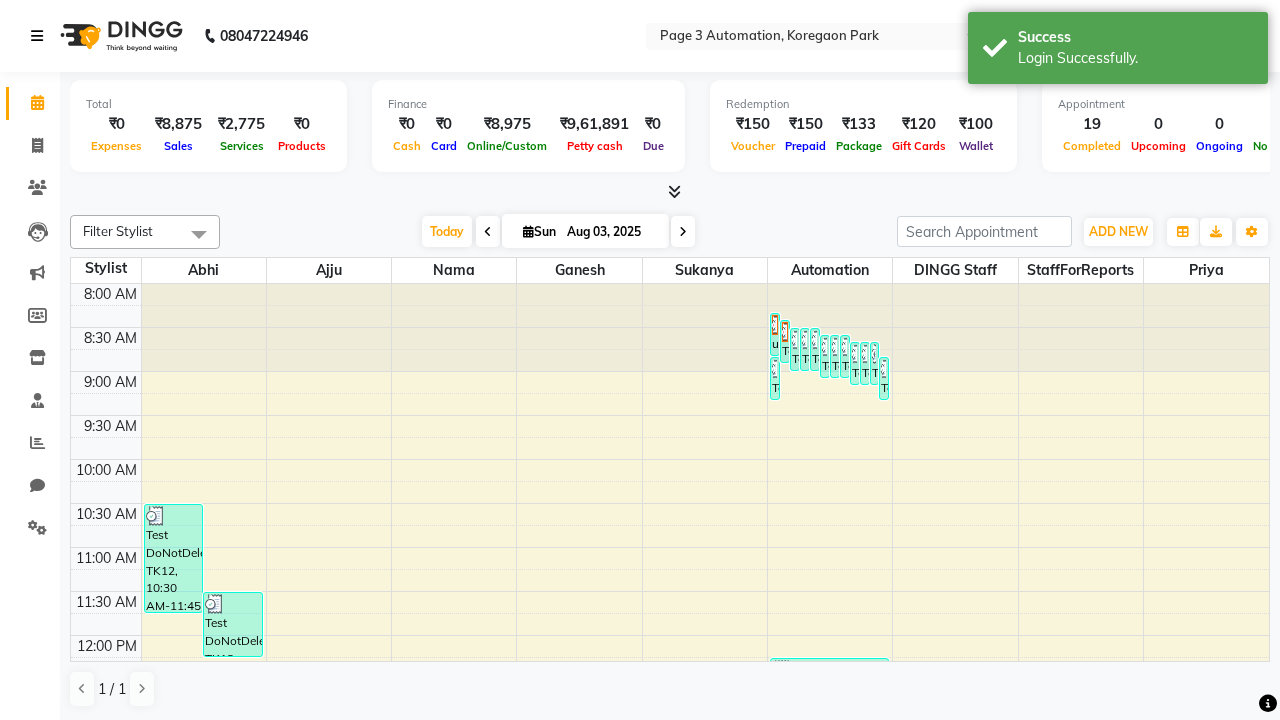 click at bounding box center [37, 36] 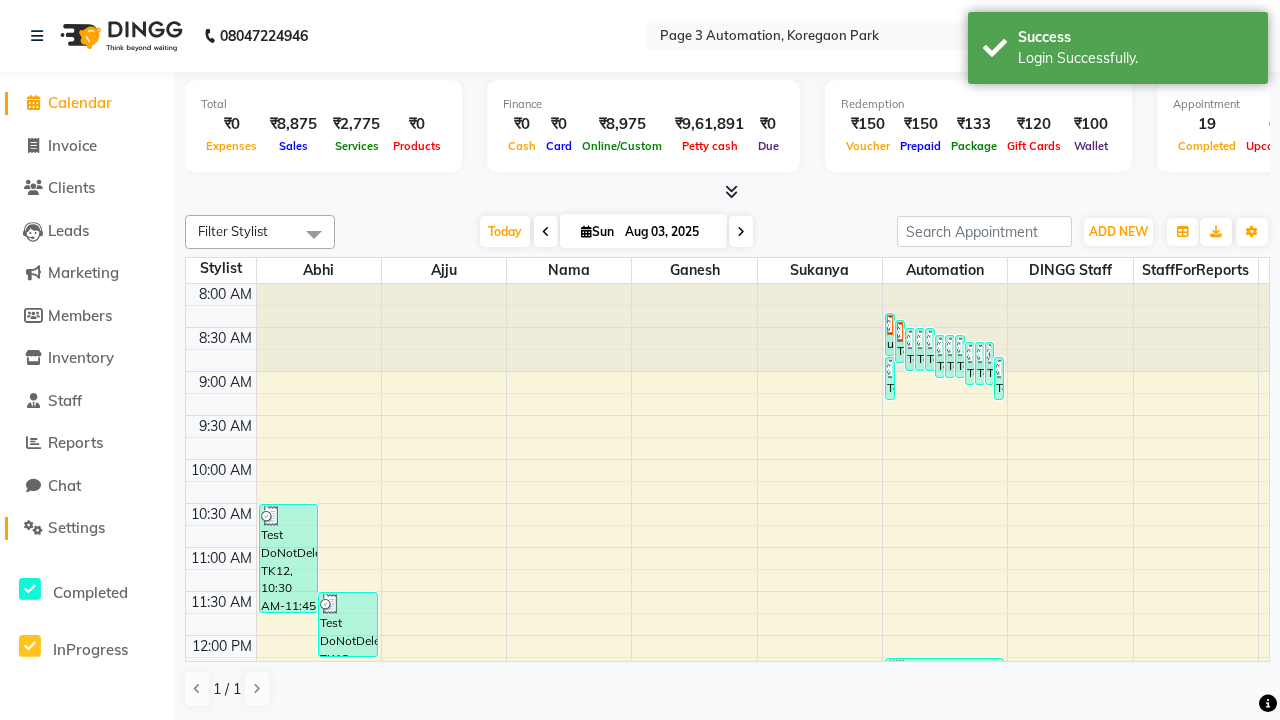 click on "Settings" 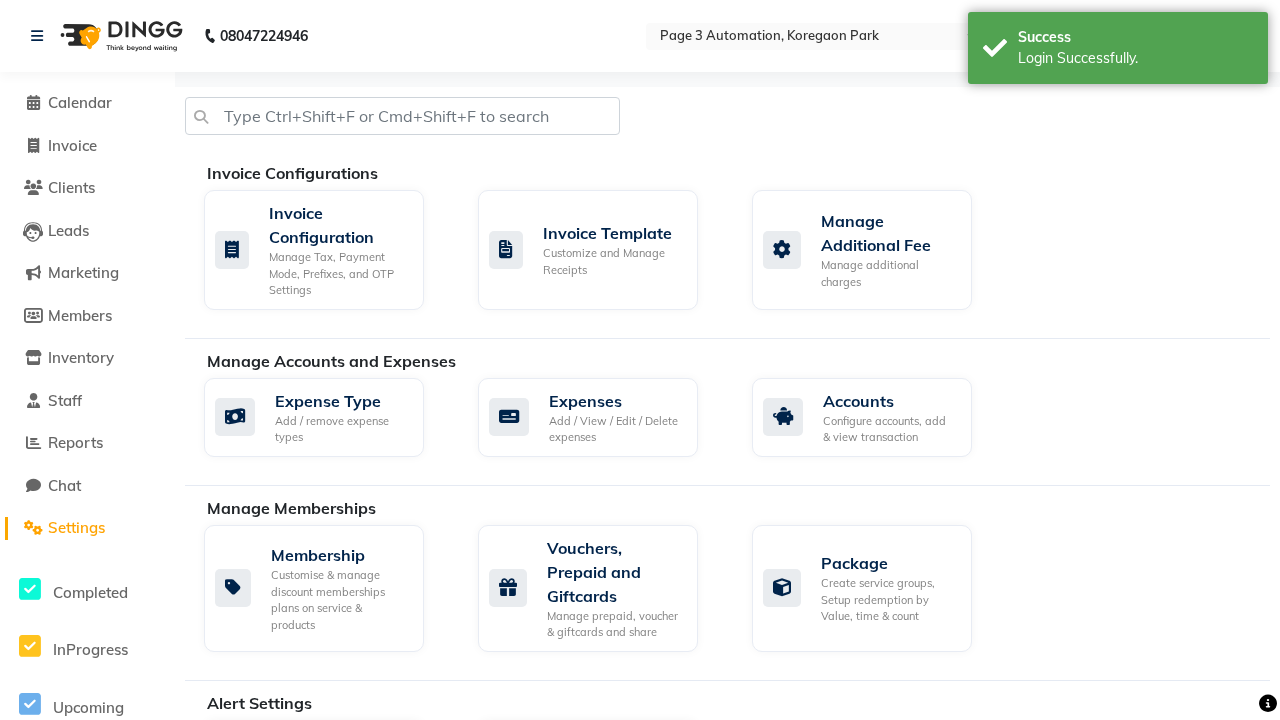 click on "Services" 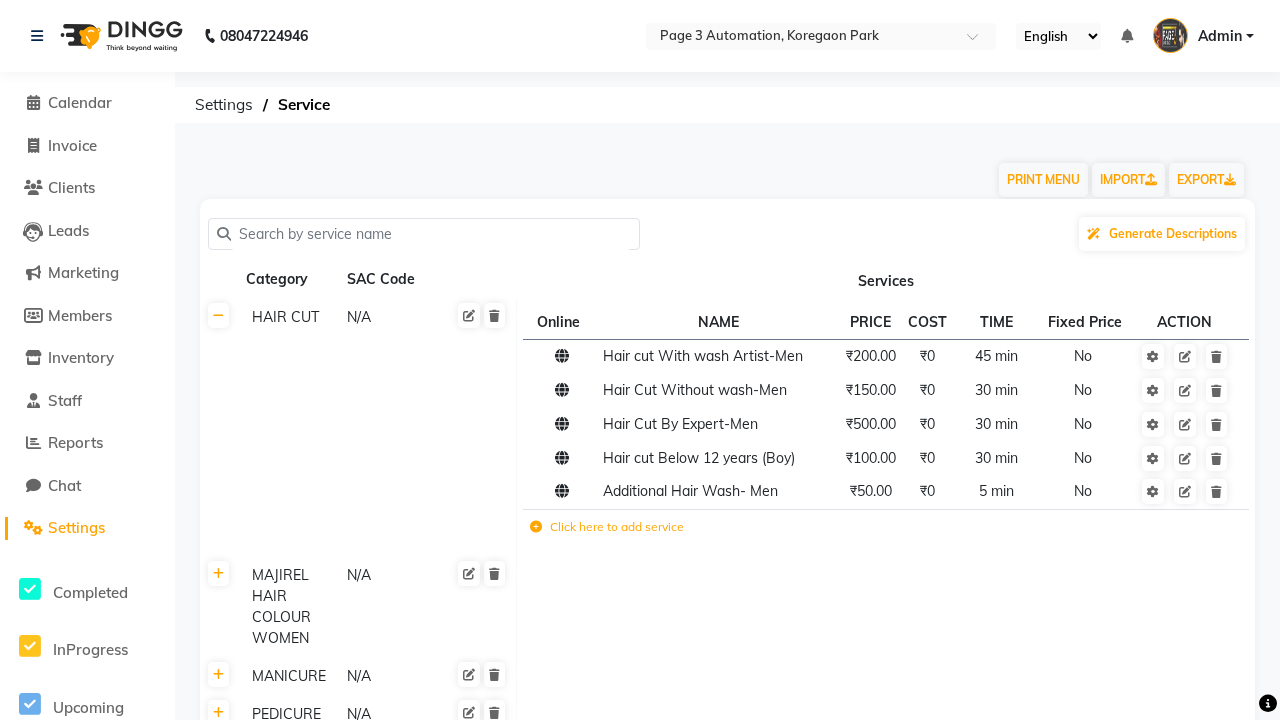 click on "Click here to add category." 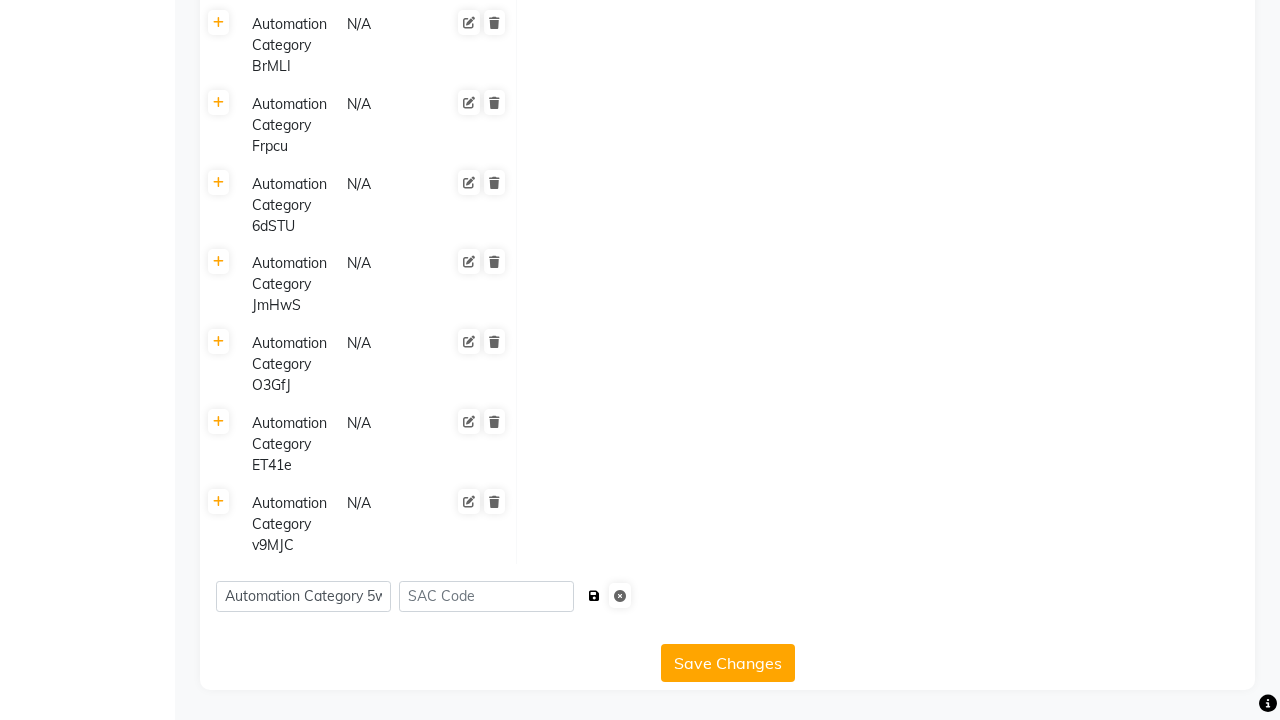 click at bounding box center (594, 596) 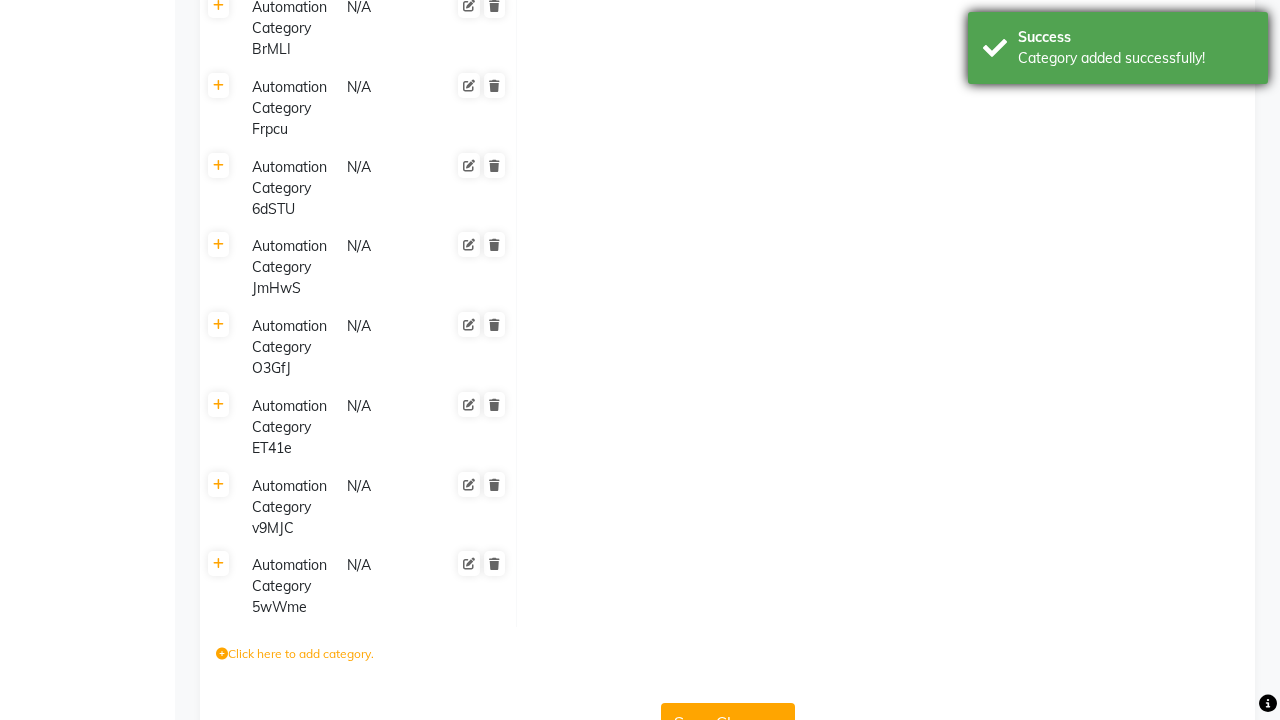 click on "Category added successfully!" at bounding box center (1135, 58) 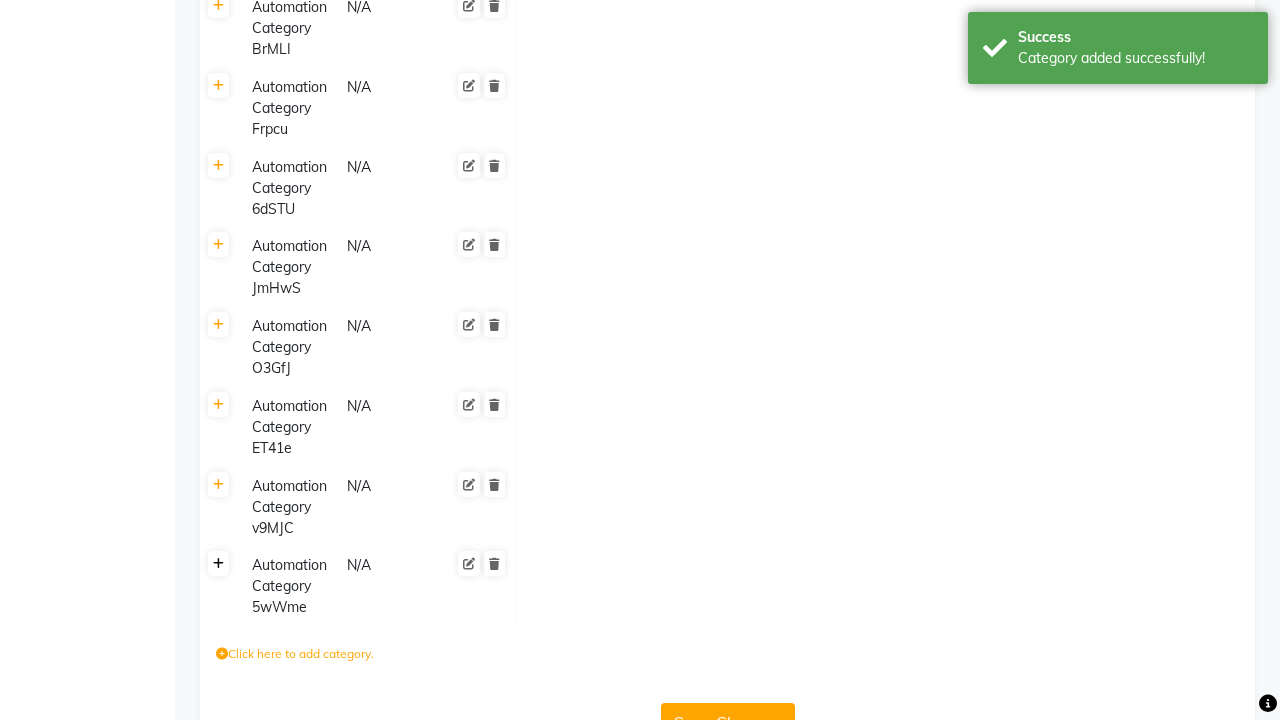click 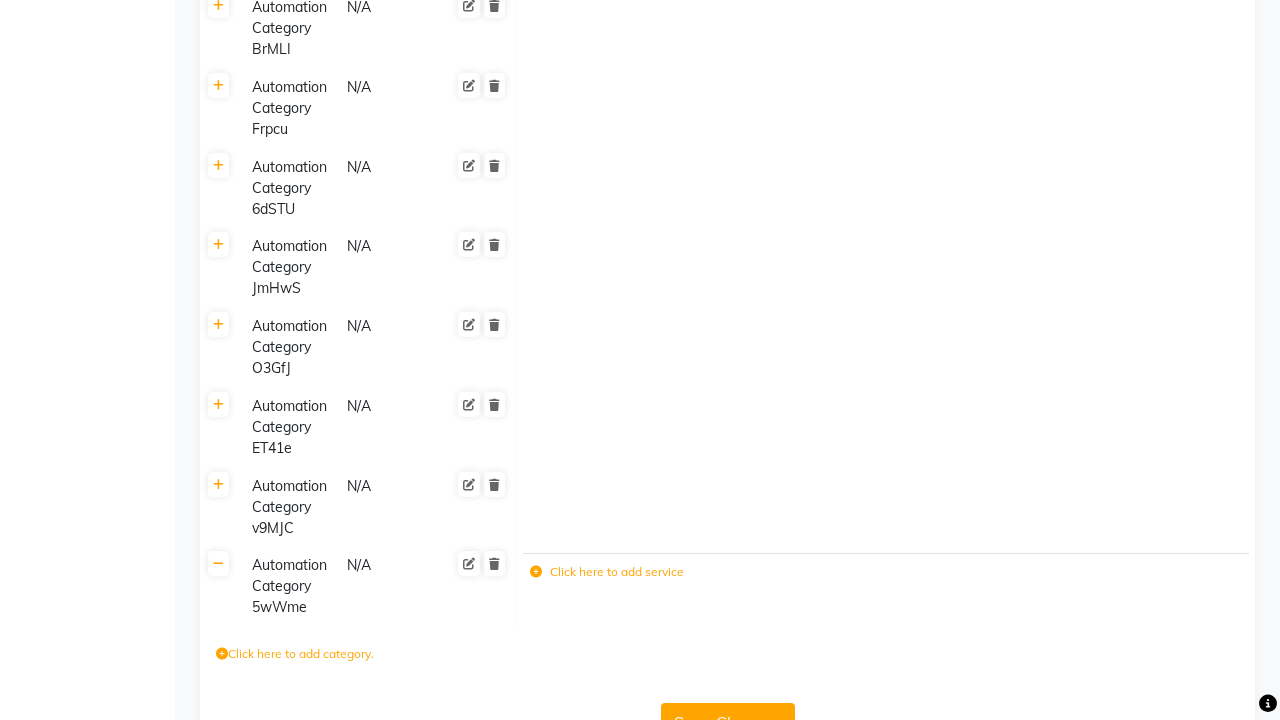 click 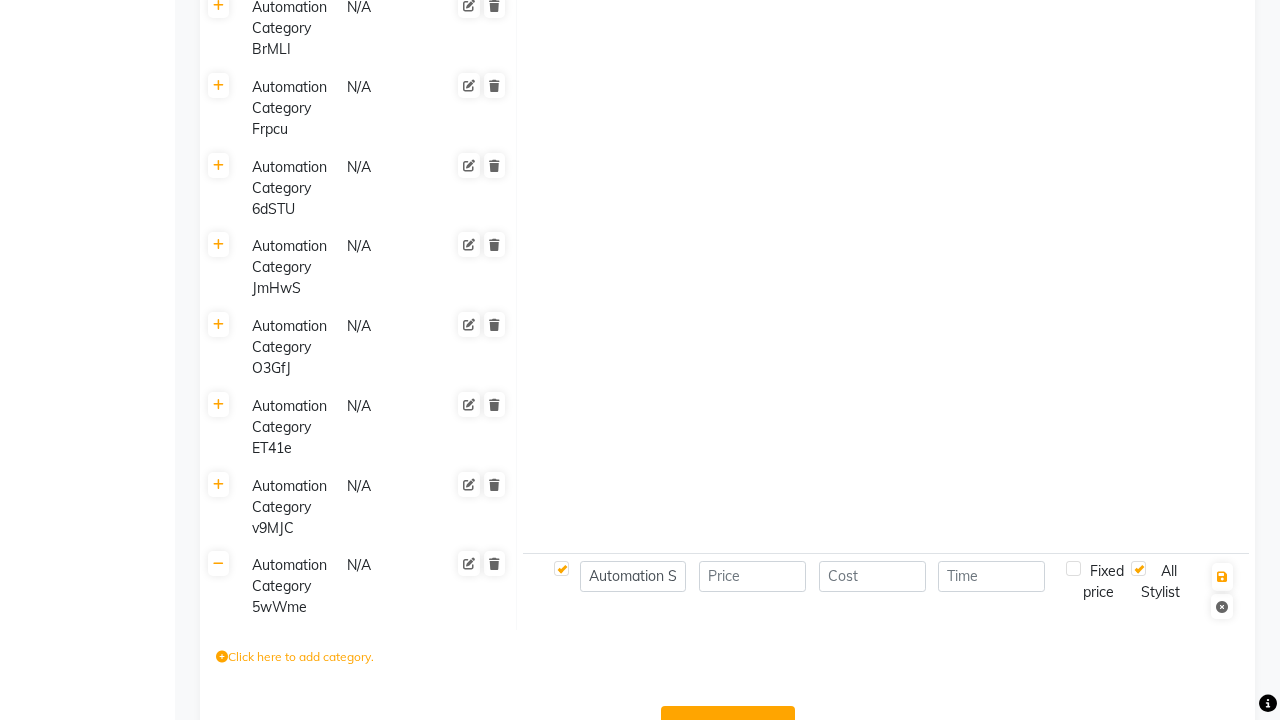type on "Automation Service- yXIcV" 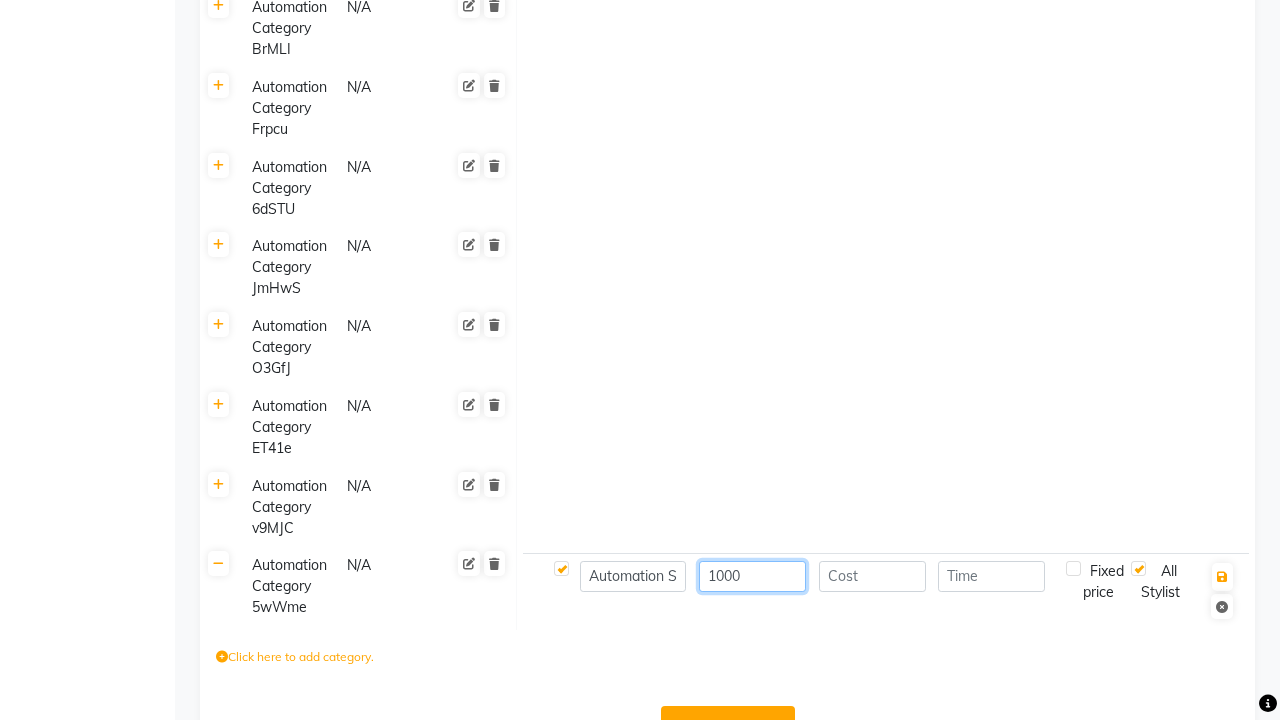 type on "1000" 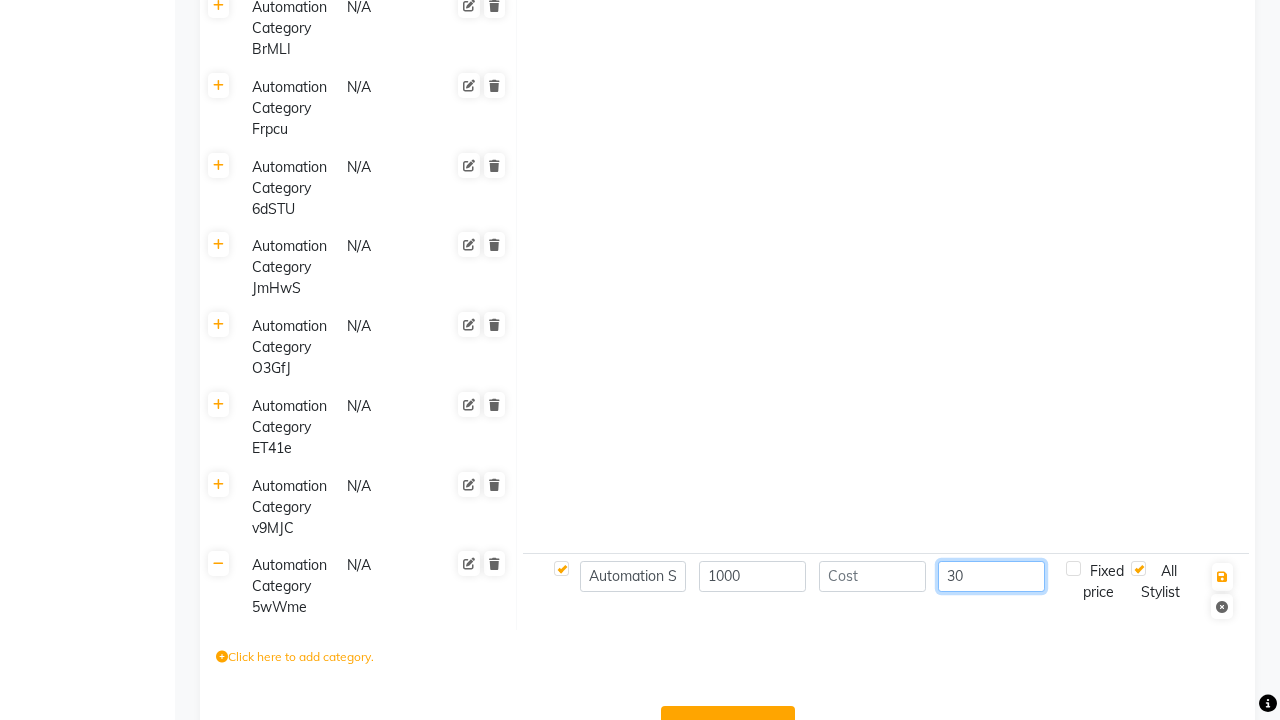 scroll, scrollTop: 0, scrollLeft: 0, axis: both 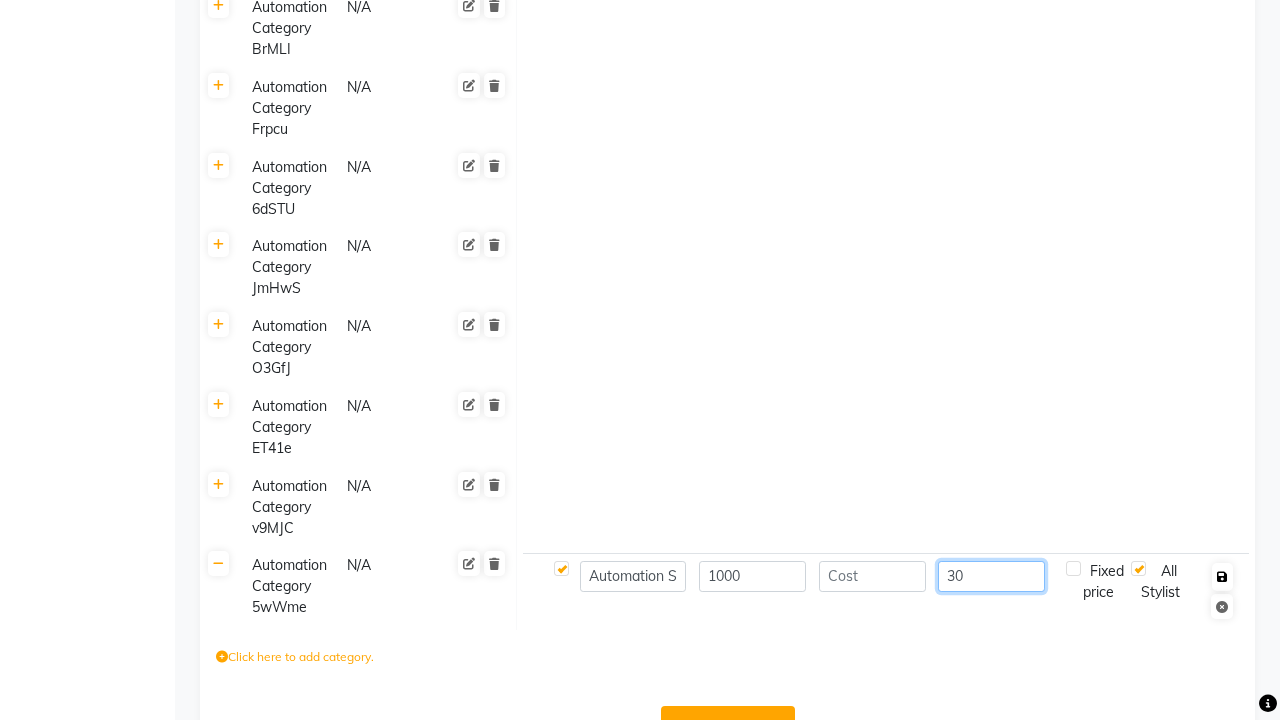 type on "30" 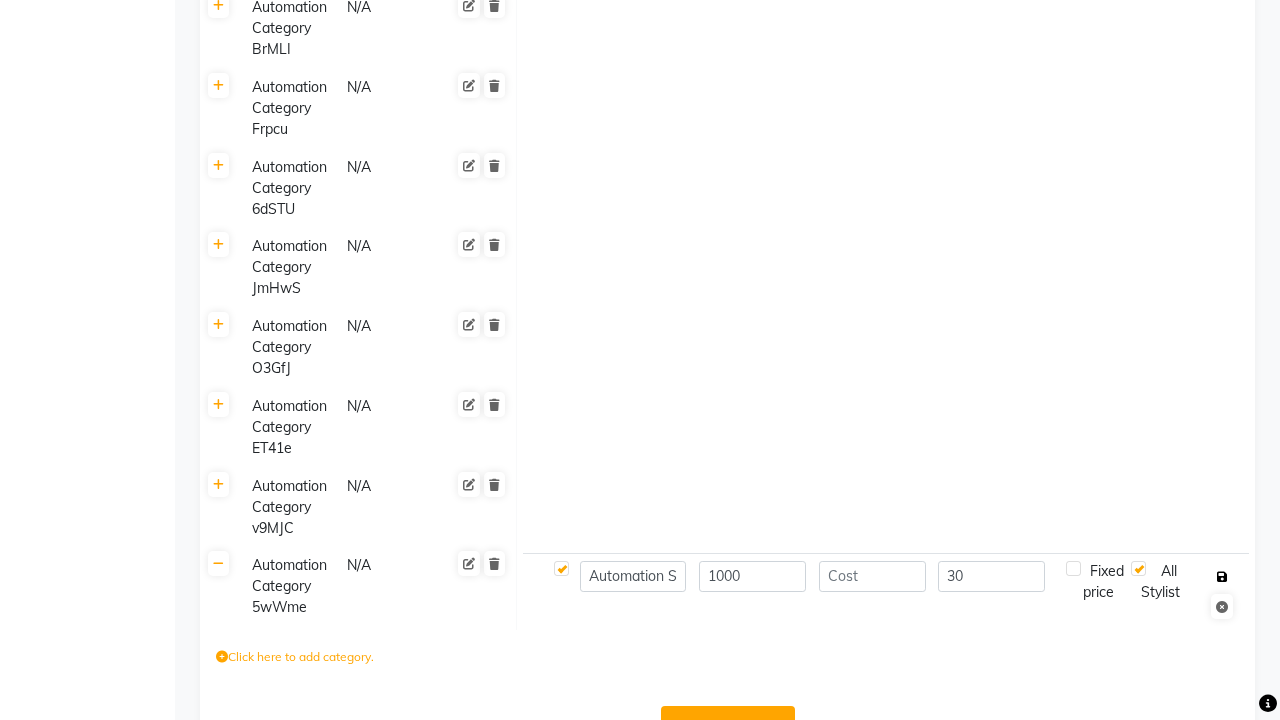 click at bounding box center (1222, 577) 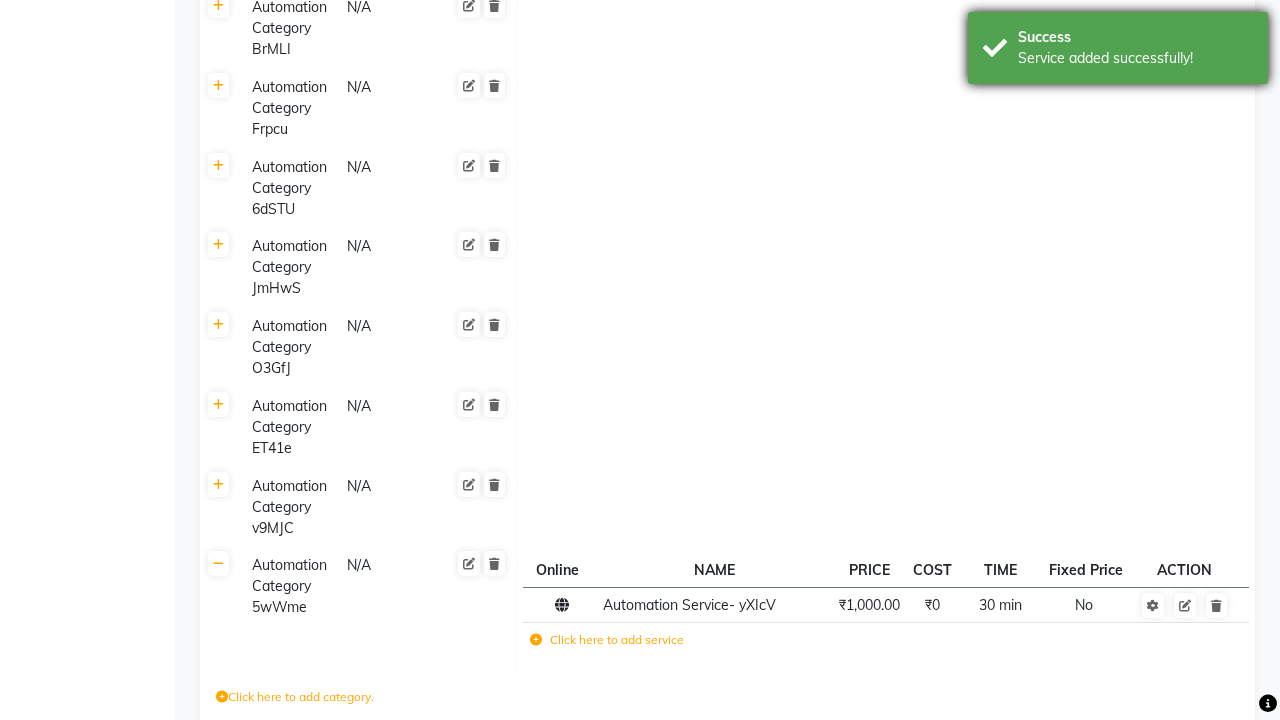 click on "Service added successfully!" at bounding box center [1135, 58] 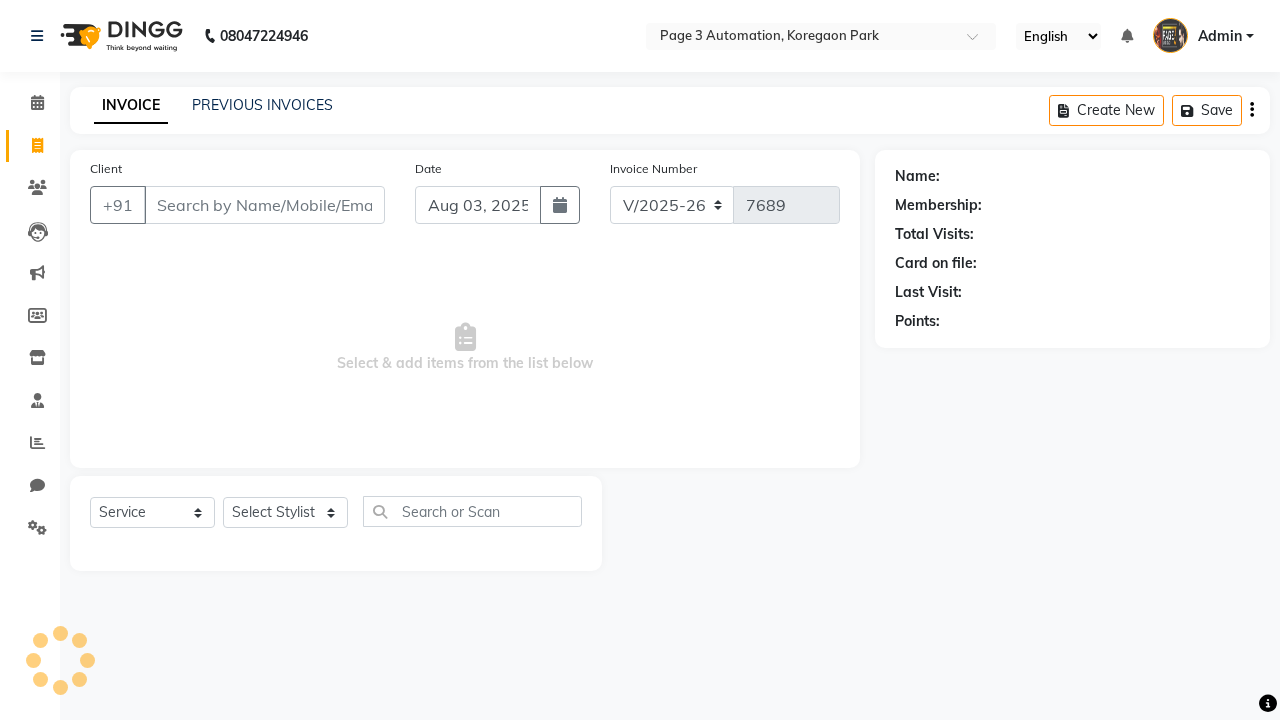 select on "2774" 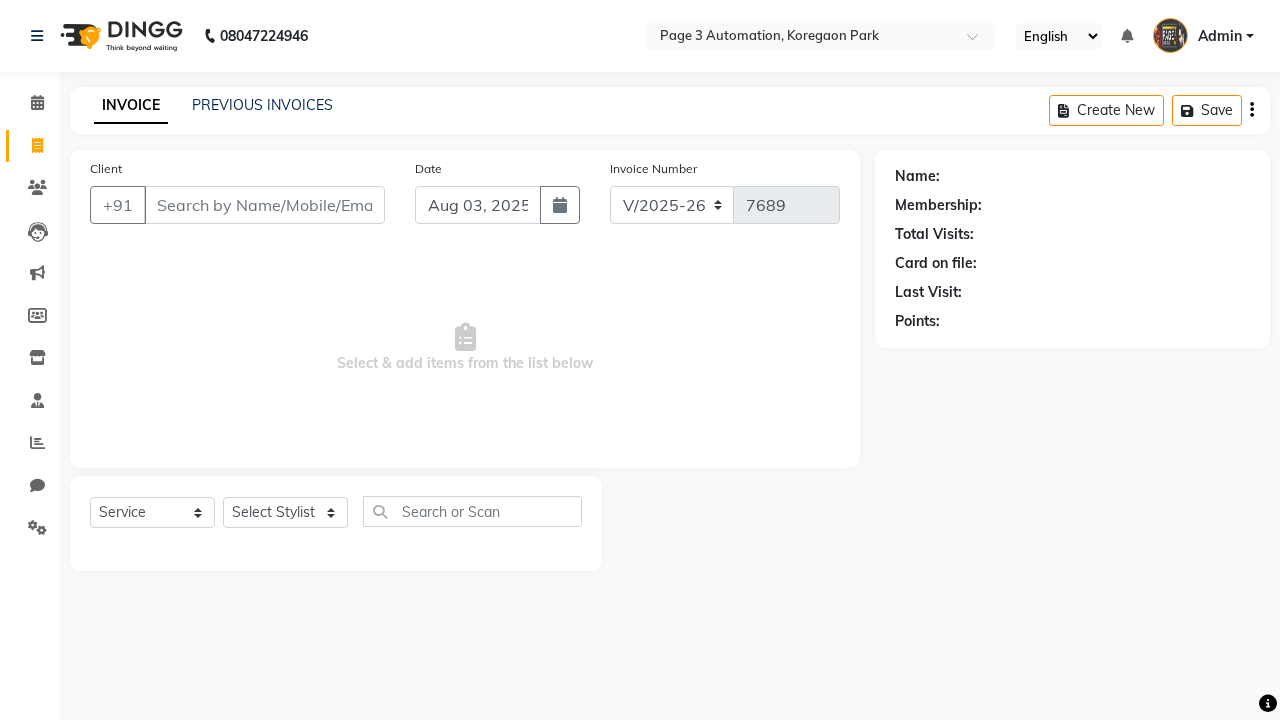 select on "711" 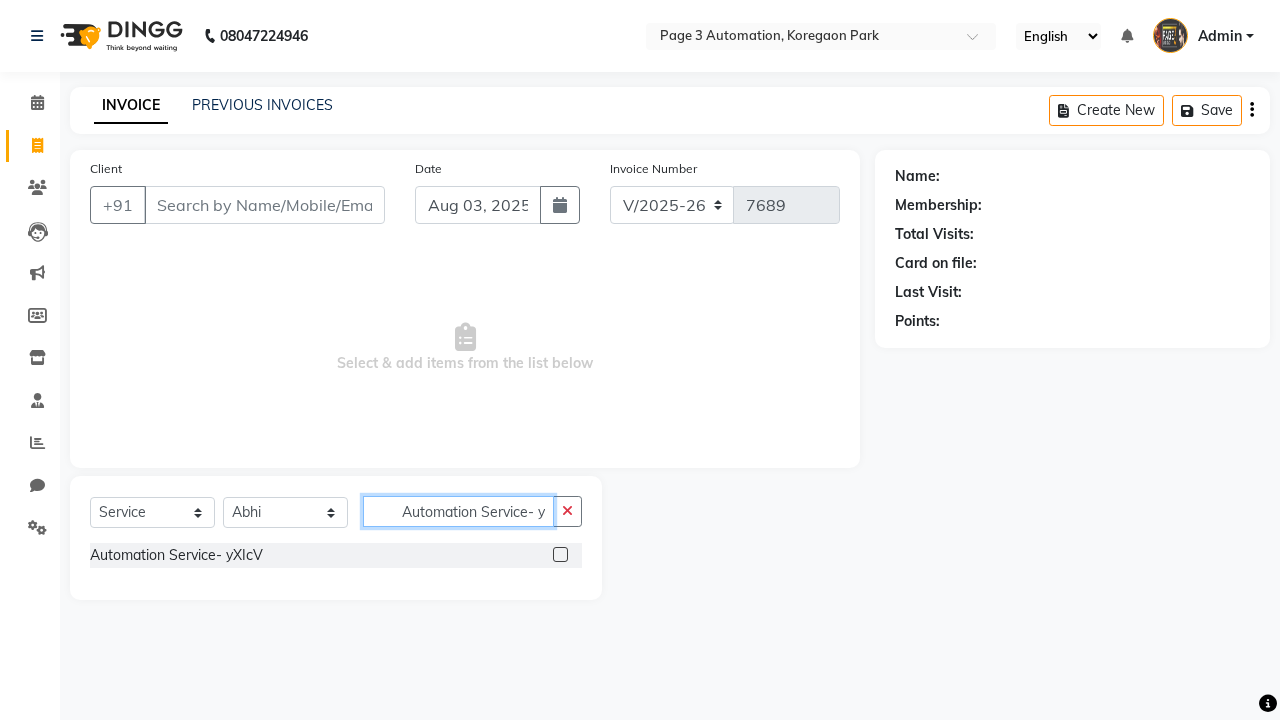 scroll, scrollTop: 0, scrollLeft: 2, axis: horizontal 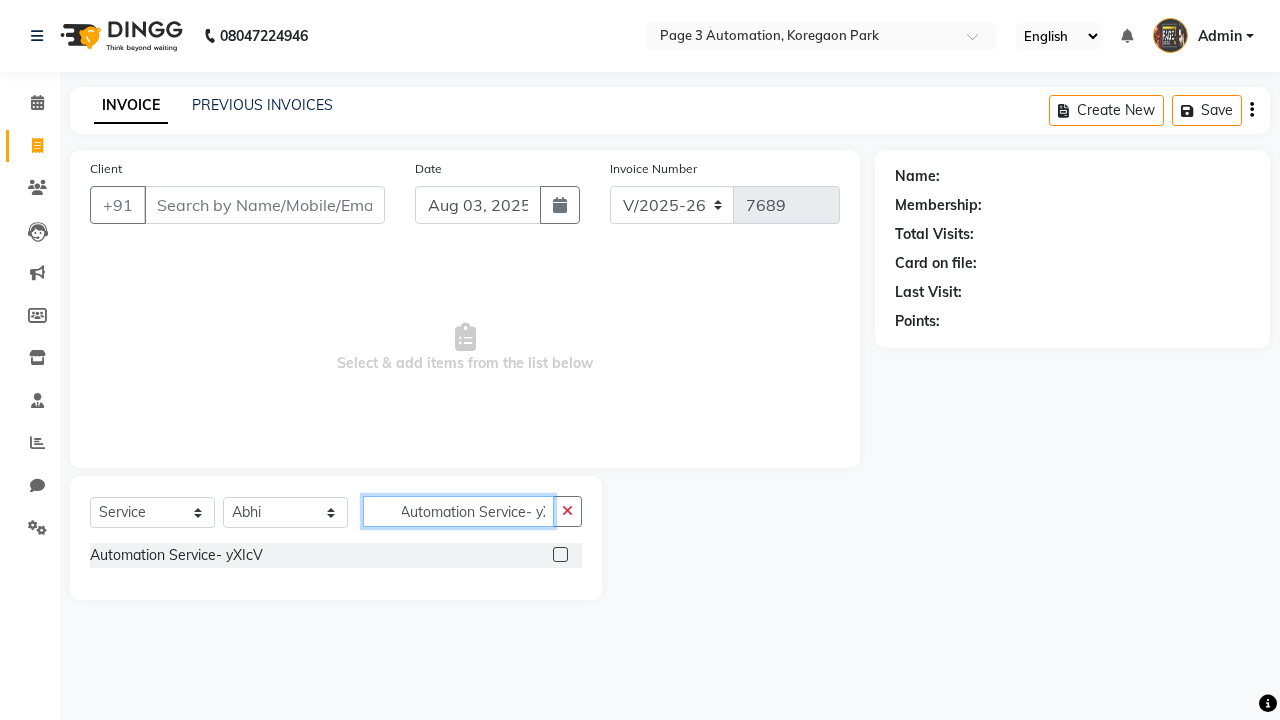 type on "Automation Service- yXIcV" 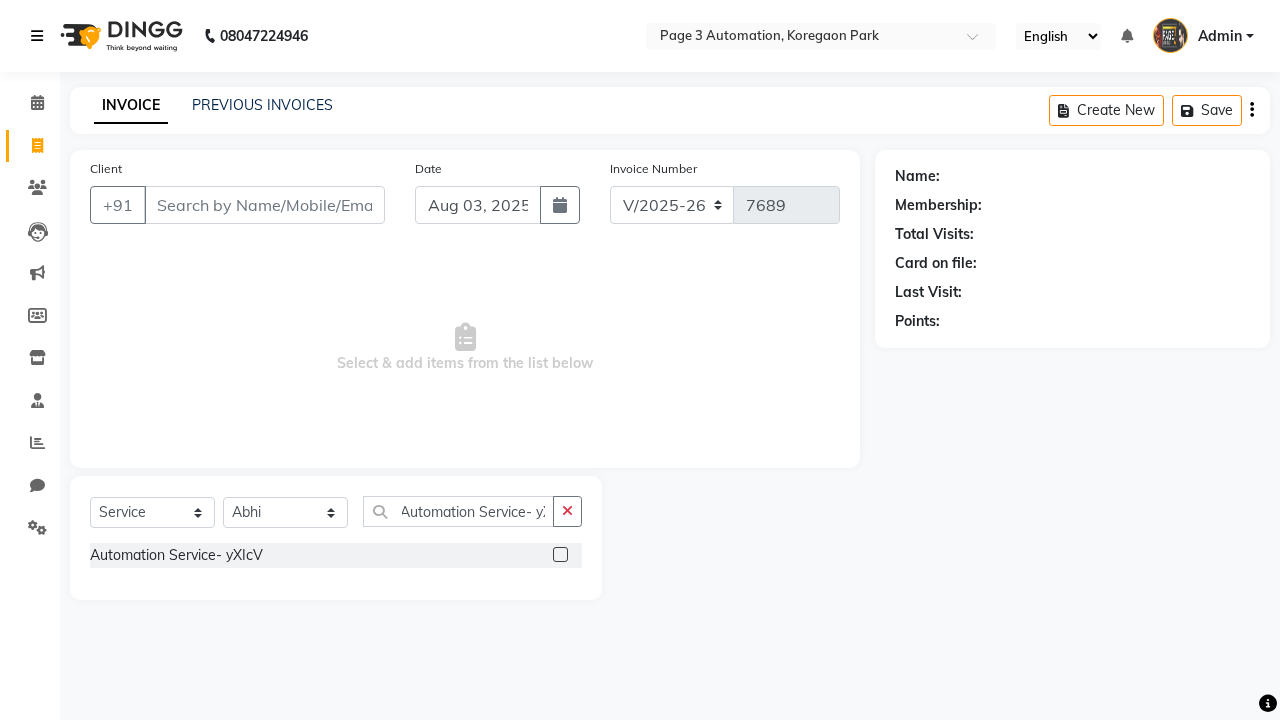 click at bounding box center (37, 36) 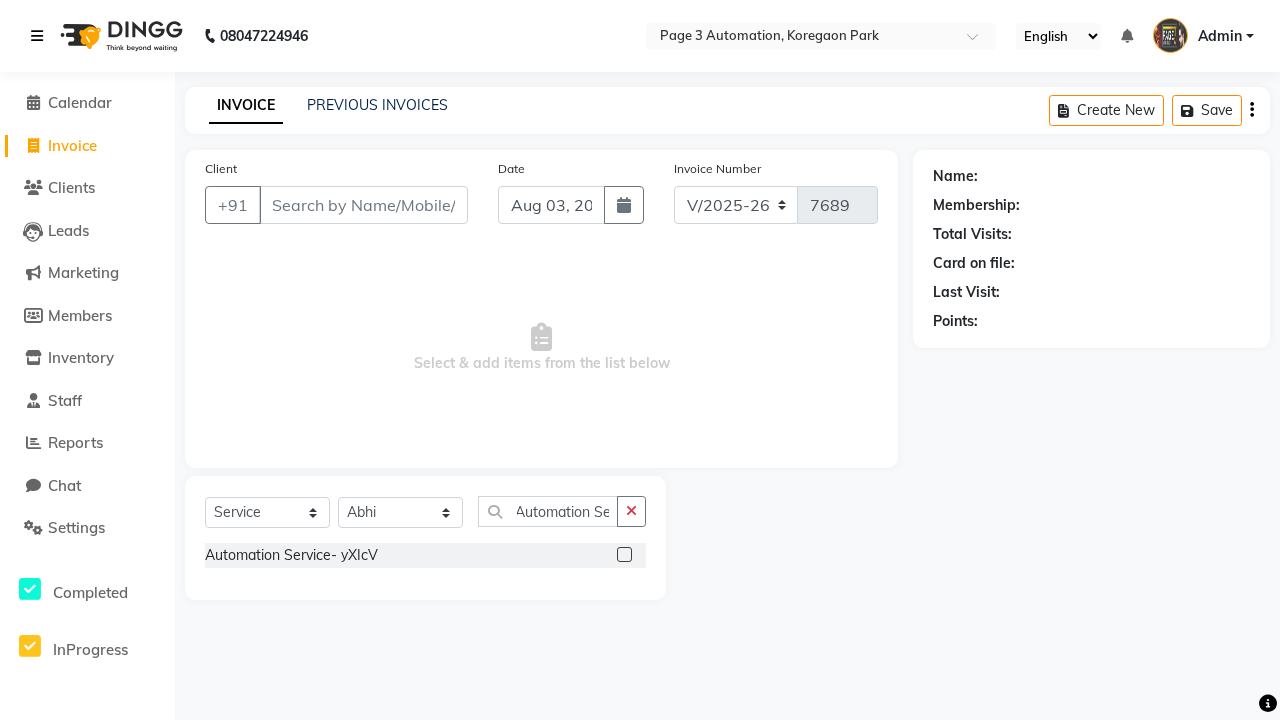 scroll, scrollTop: 0, scrollLeft: 0, axis: both 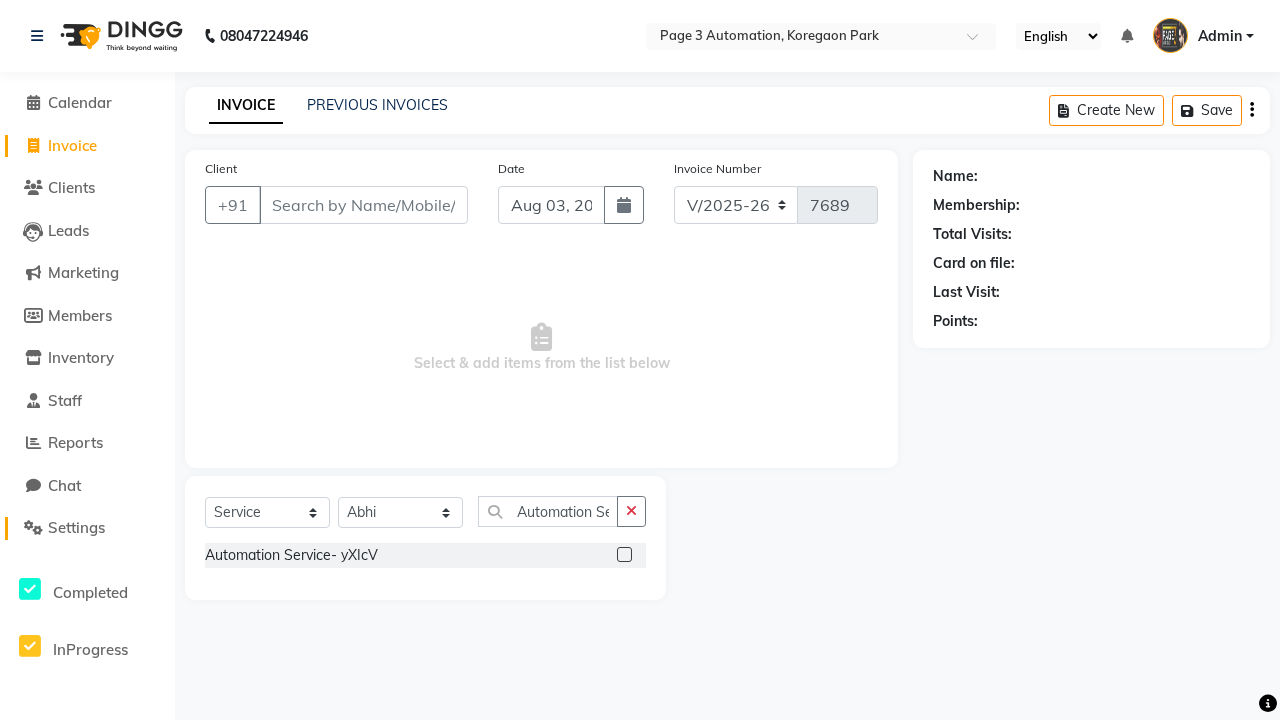 click on "Settings" 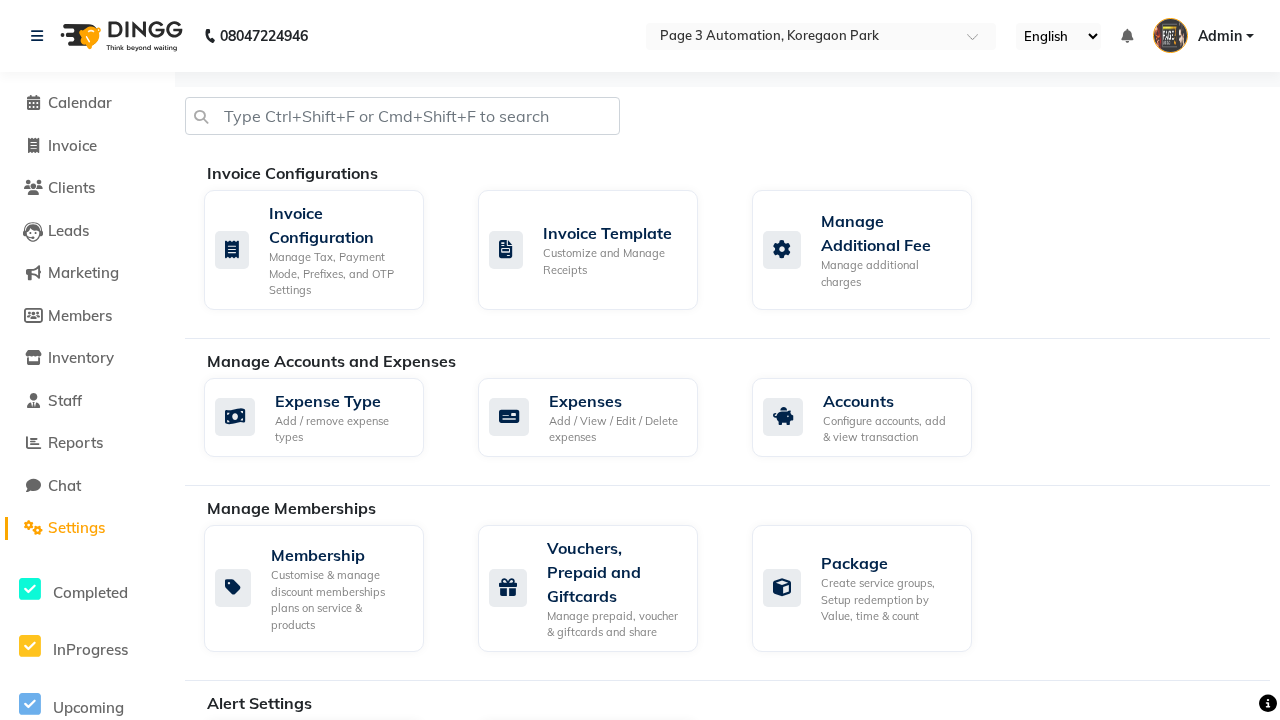 click on "Services" 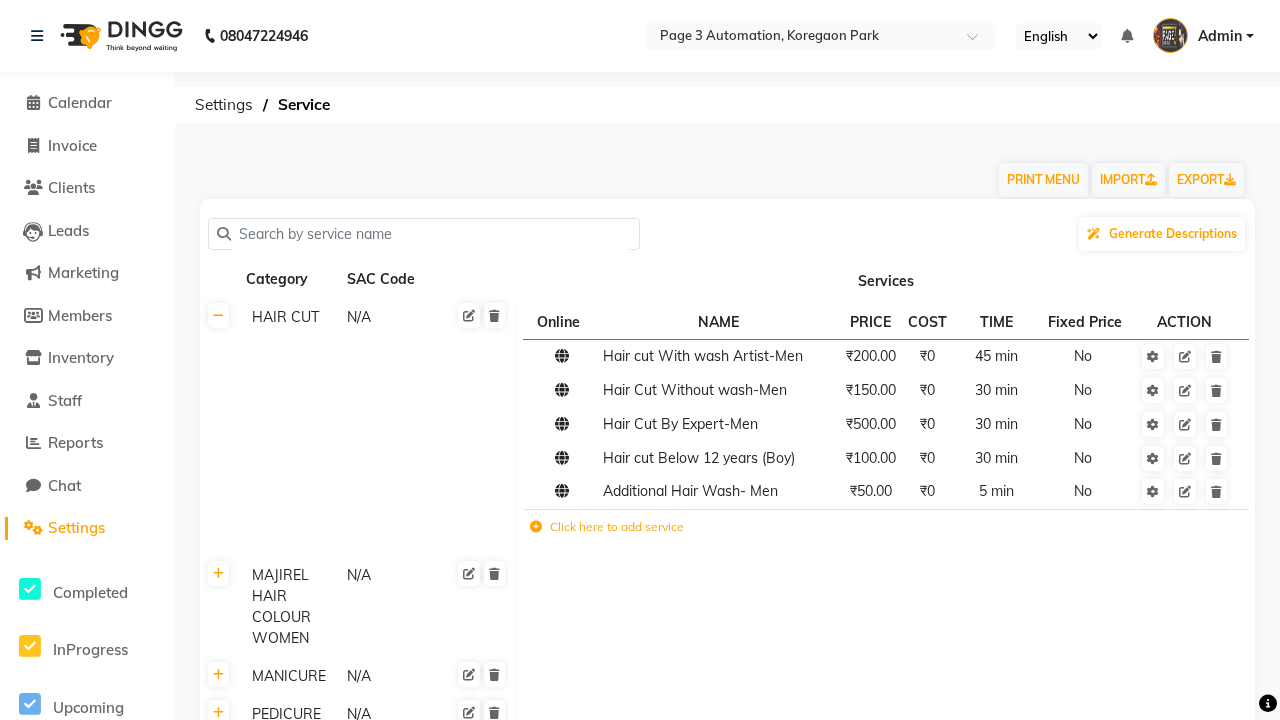 click 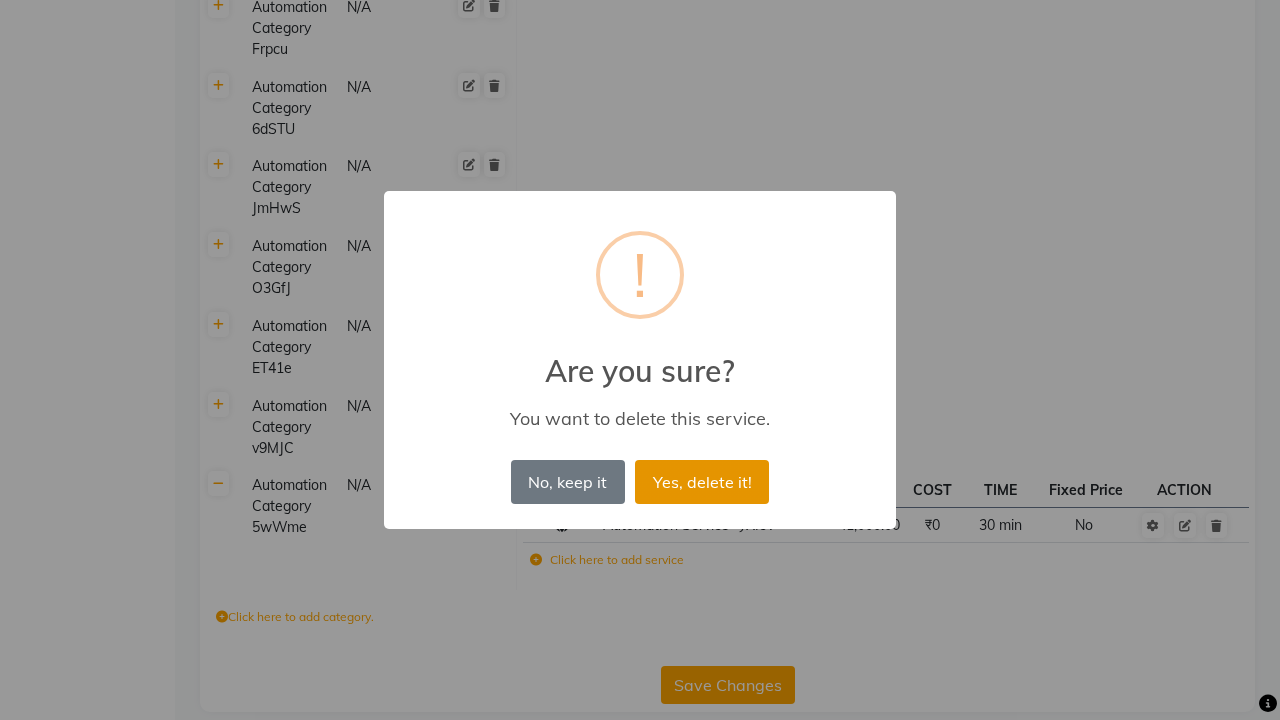 click on "Yes, delete it!" at bounding box center [702, 482] 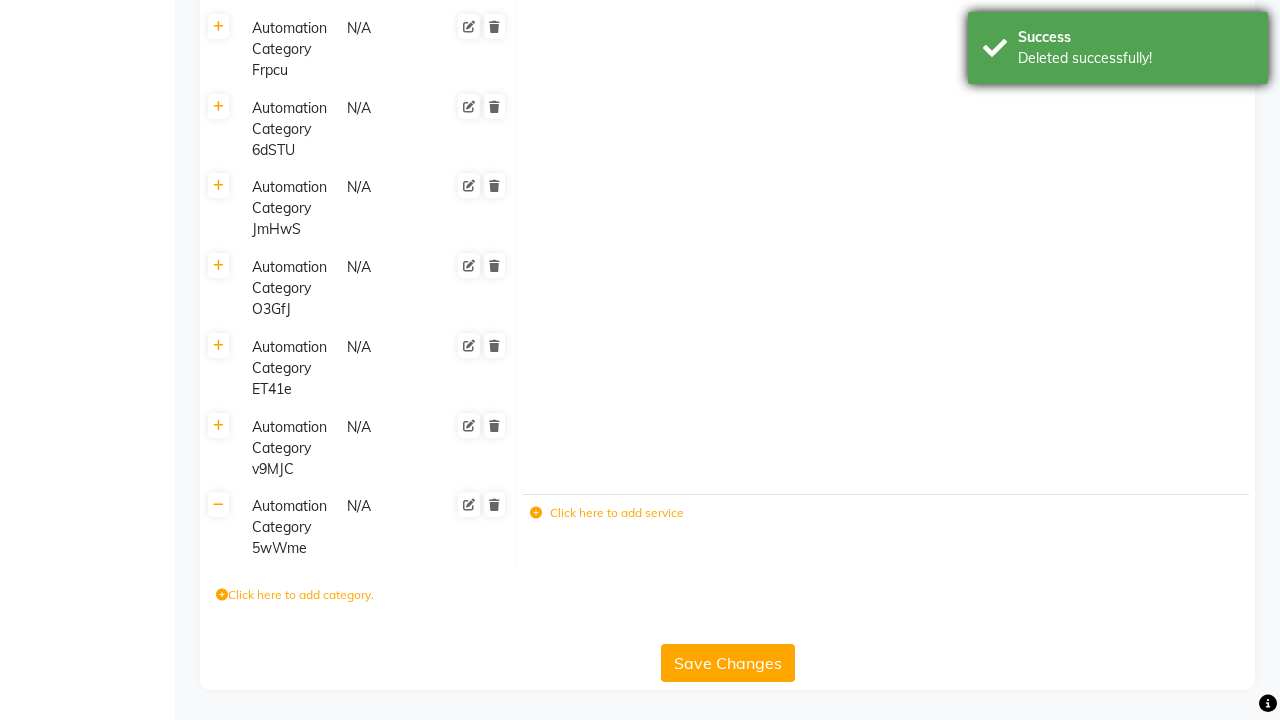 click on "Deleted successfully!" at bounding box center [1135, 58] 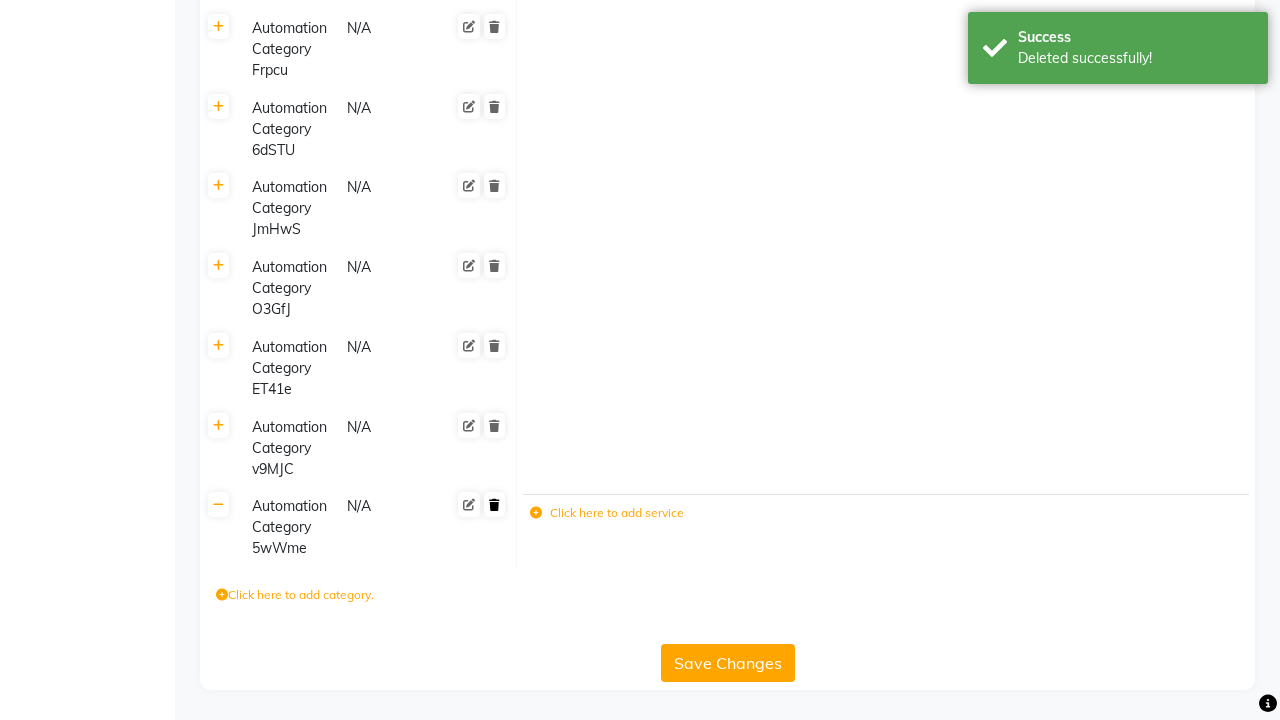 click 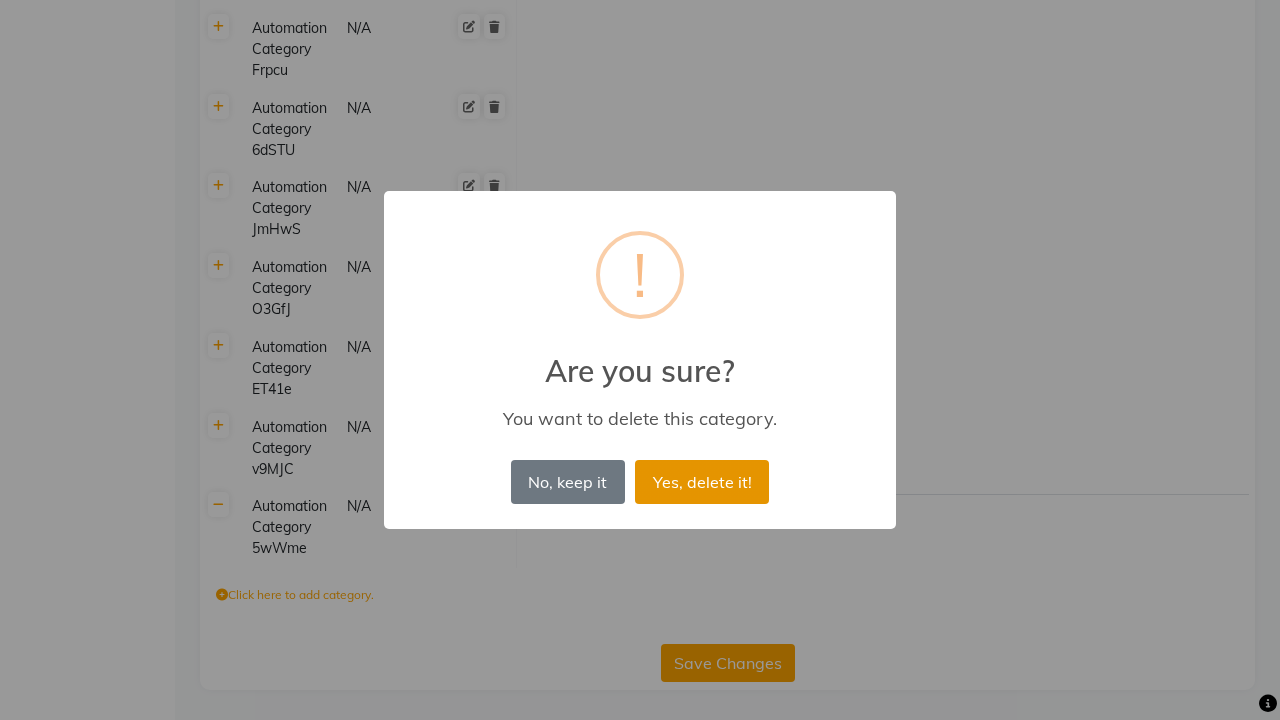 click on "Yes, delete it!" at bounding box center [702, 482] 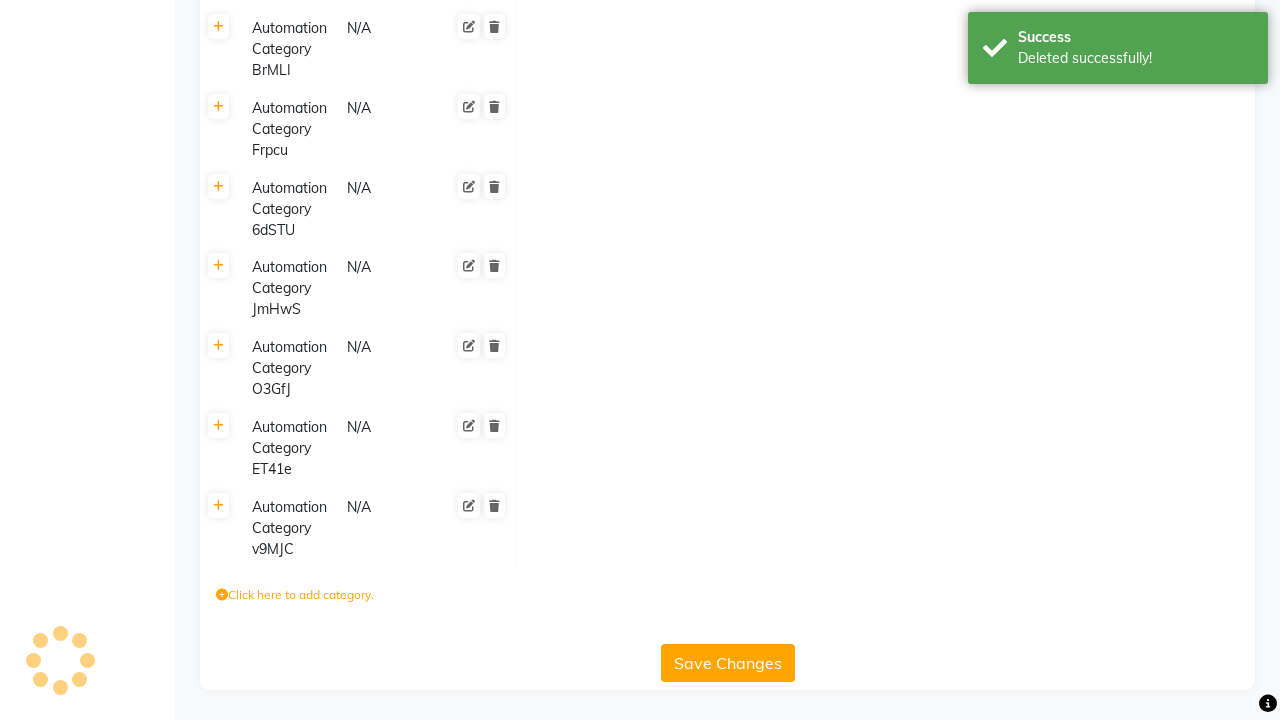scroll, scrollTop: 9554, scrollLeft: 0, axis: vertical 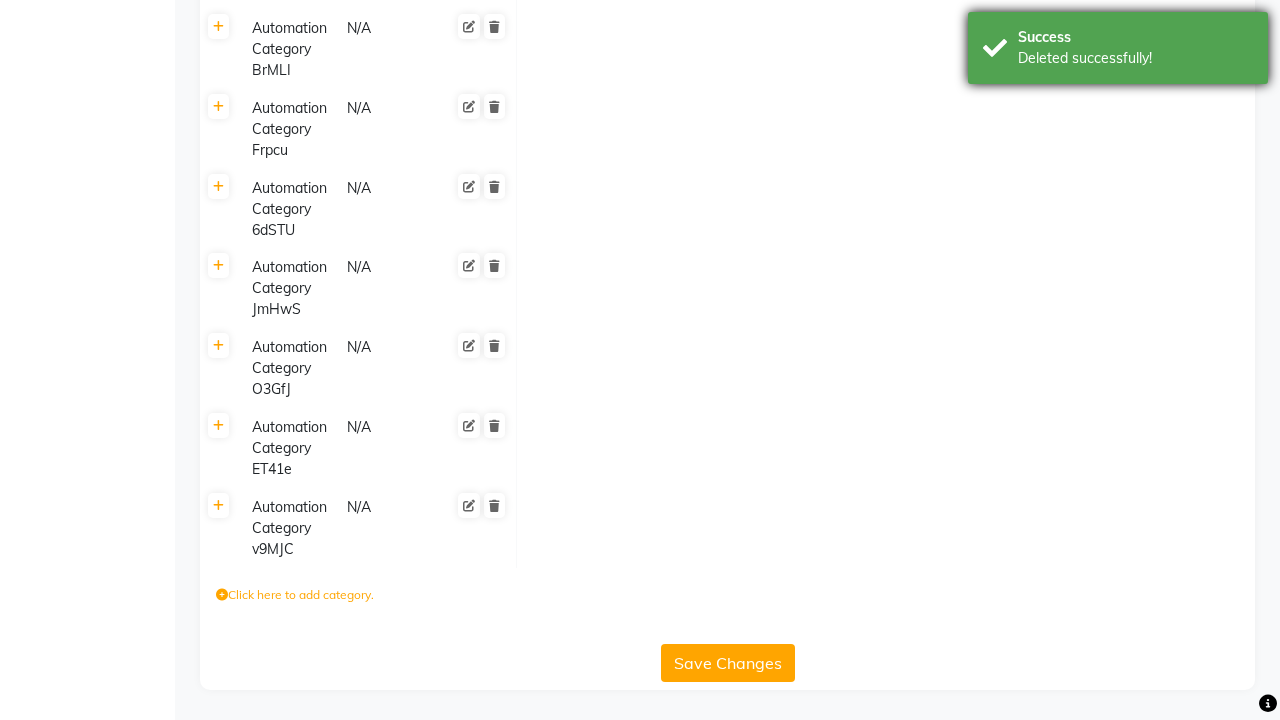 click on "Deleted successfully!" at bounding box center (1135, 58) 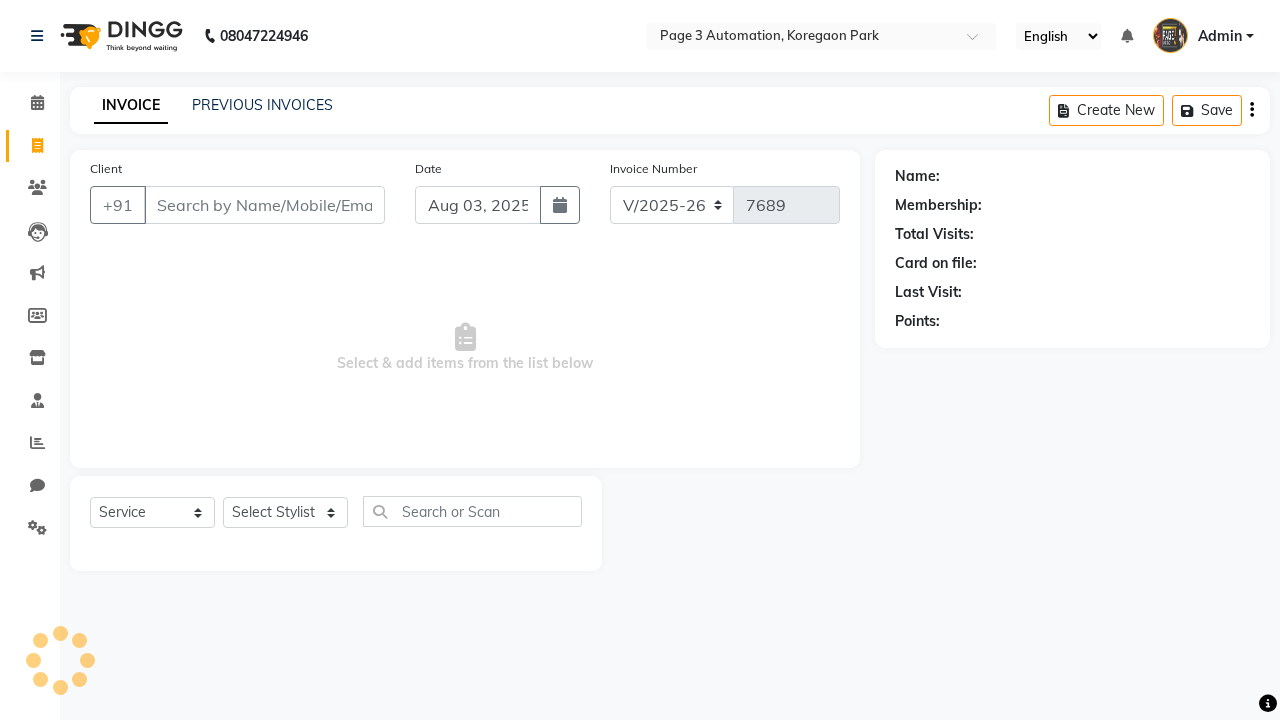 select on "2774" 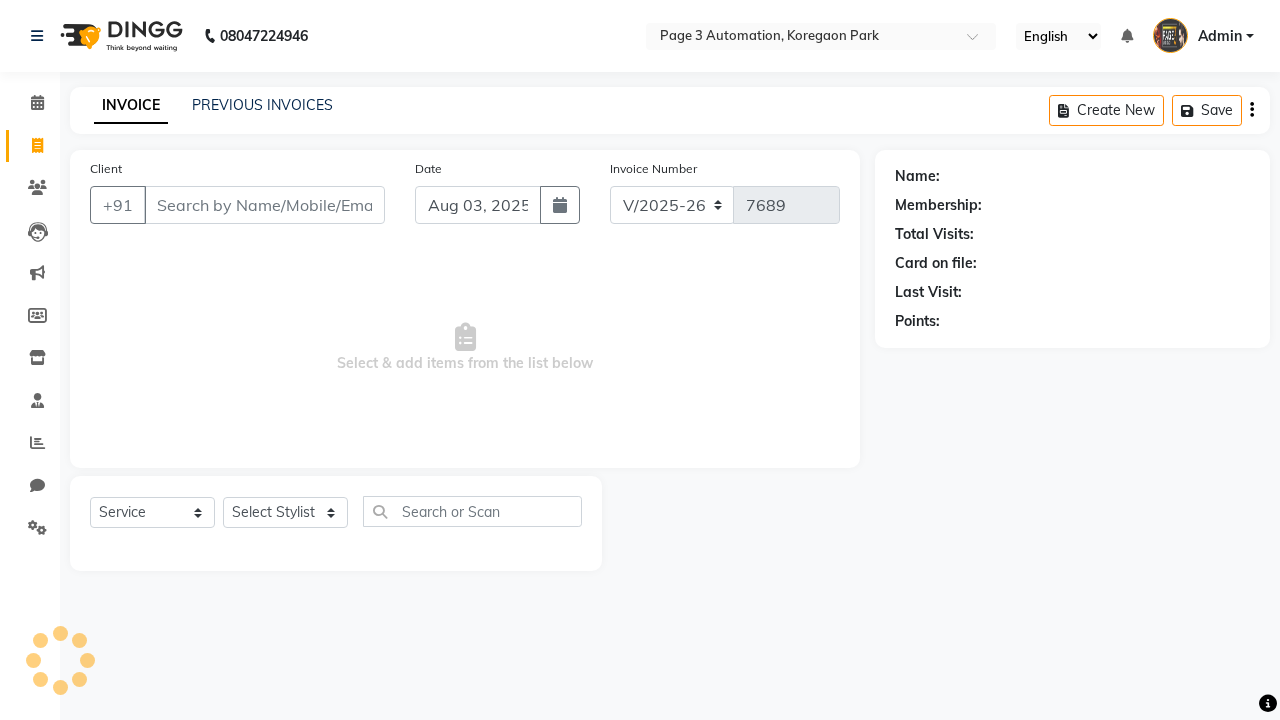 scroll, scrollTop: 0, scrollLeft: 0, axis: both 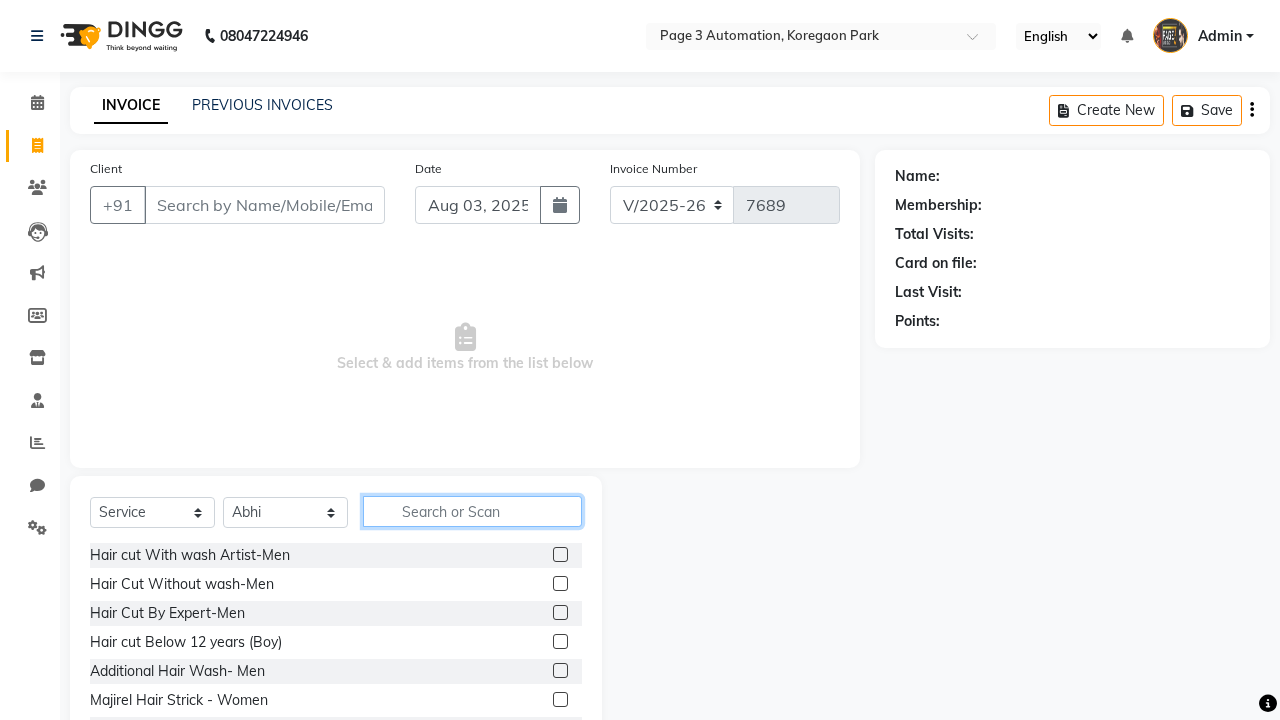 type on "Automation Service- yXIcV" 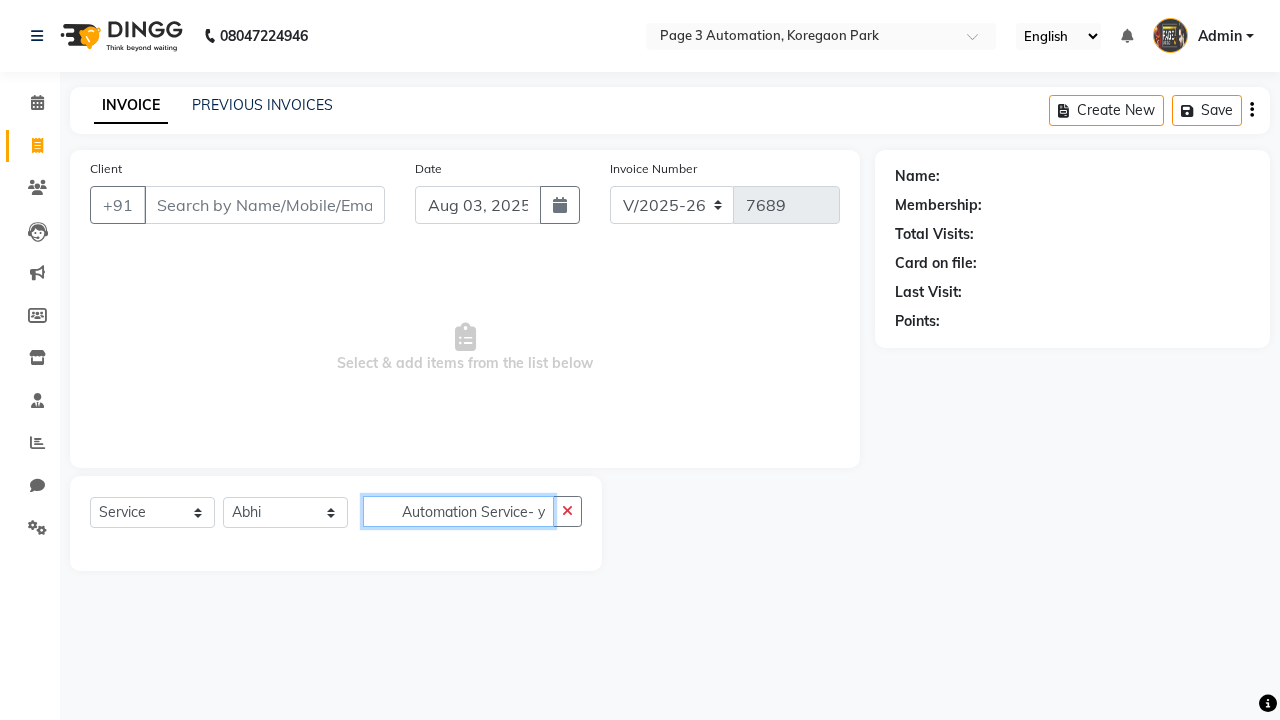scroll, scrollTop: 0, scrollLeft: 2, axis: horizontal 